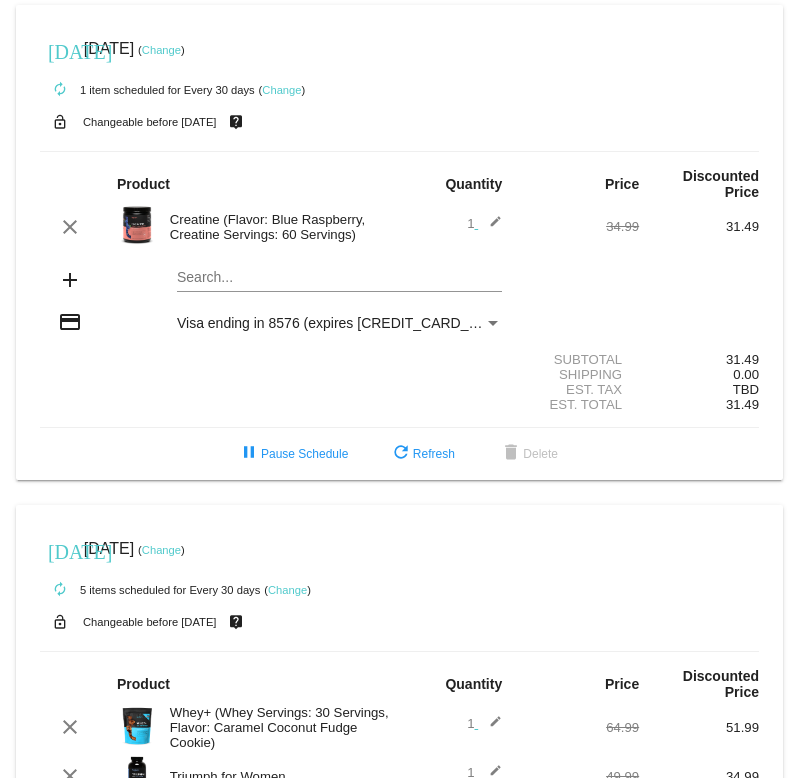 scroll, scrollTop: 0, scrollLeft: 0, axis: both 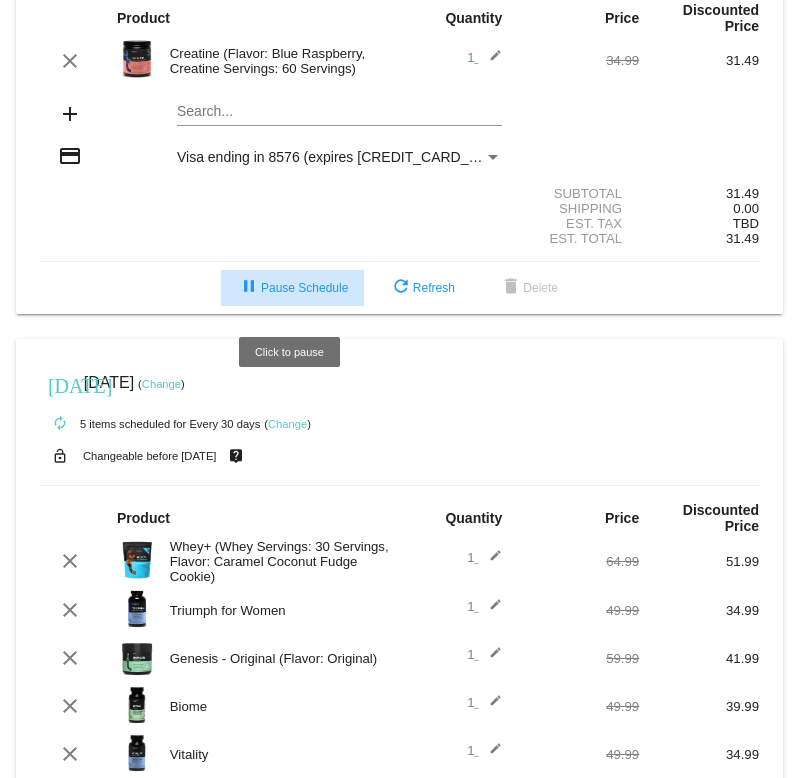 click on "pause  Pause Schedule" 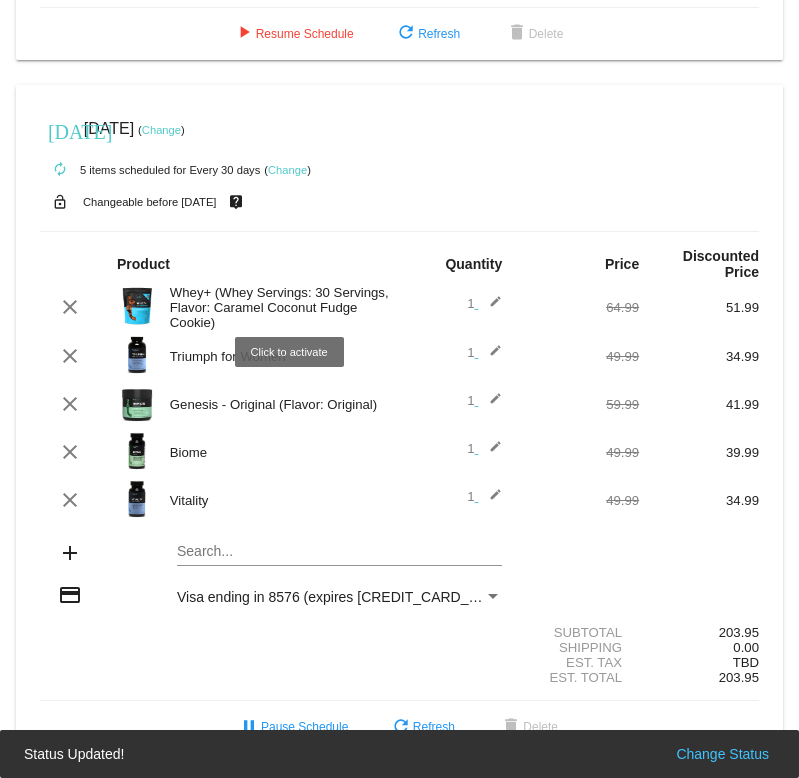 scroll, scrollTop: 439, scrollLeft: 0, axis: vertical 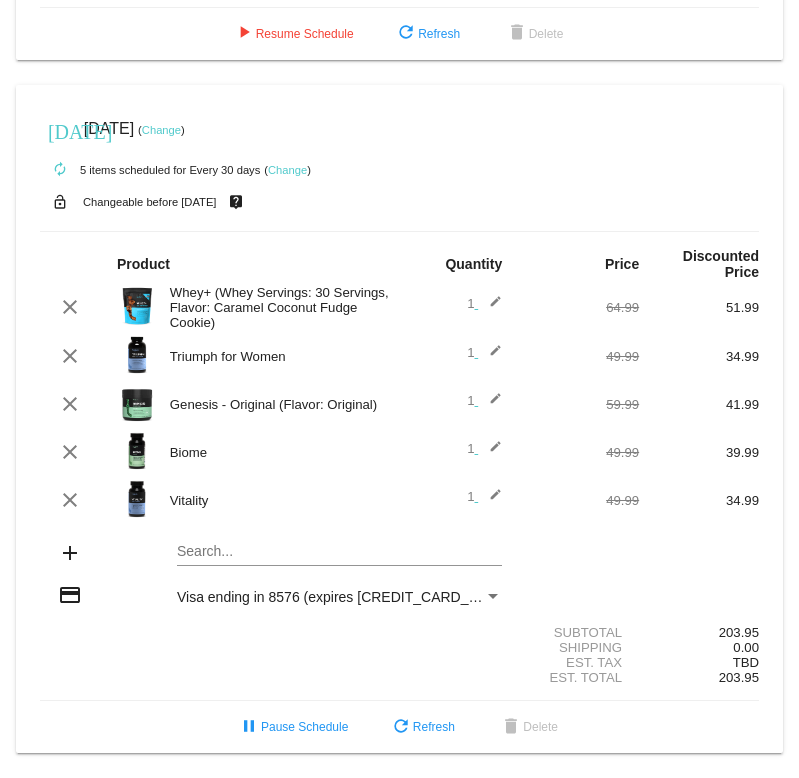 click on "Genesis - Original (Flavor: Original)" 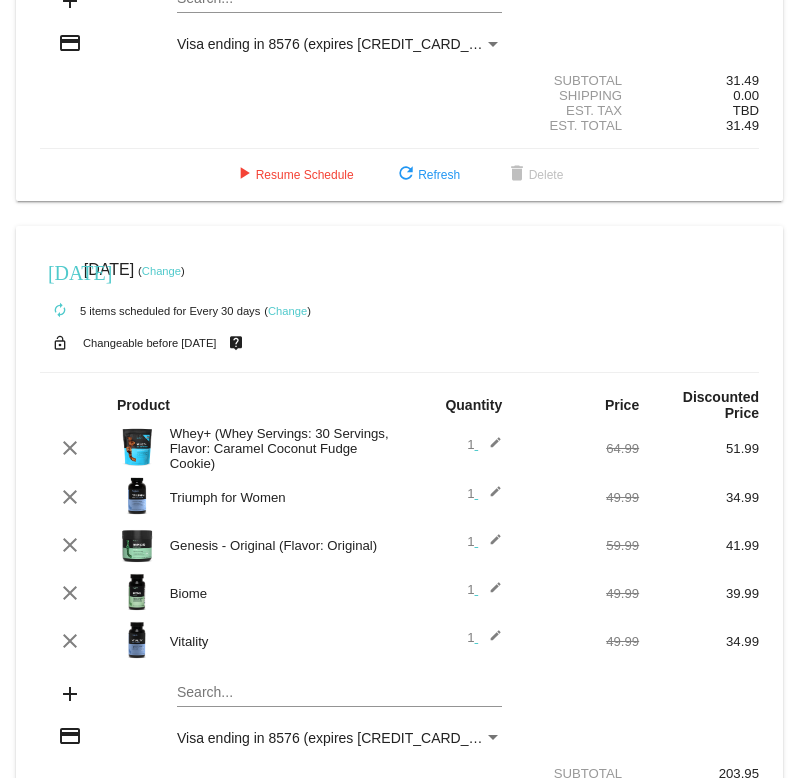 scroll, scrollTop: 430, scrollLeft: 0, axis: vertical 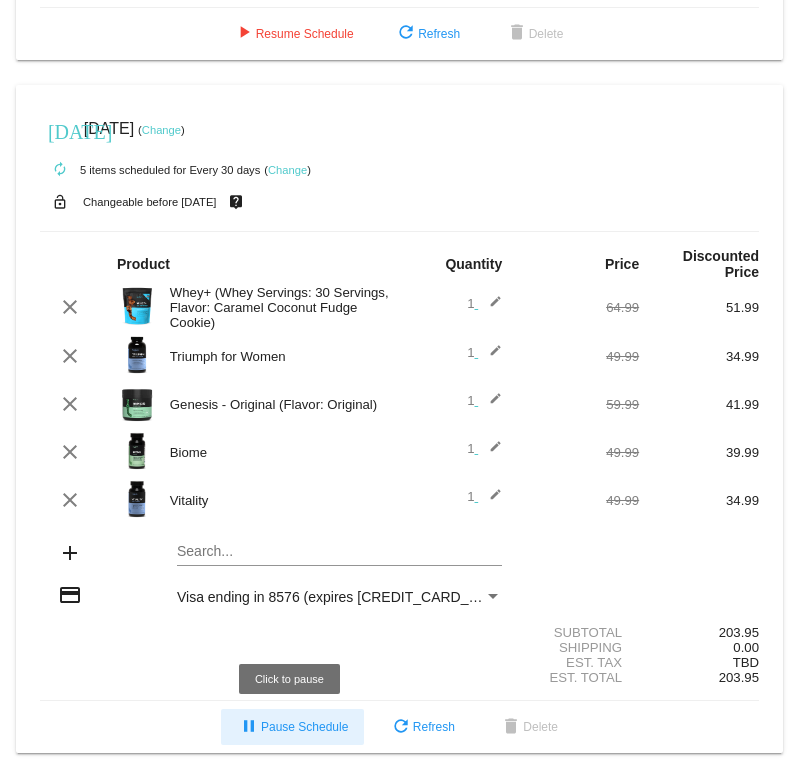 click on "pause  Pause Schedule" 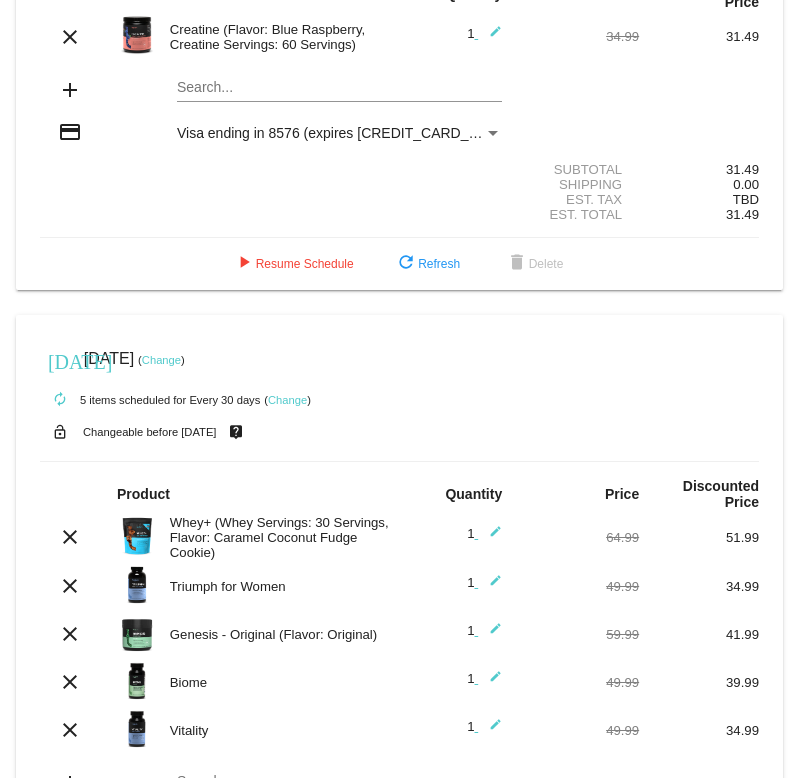 scroll, scrollTop: 188, scrollLeft: 0, axis: vertical 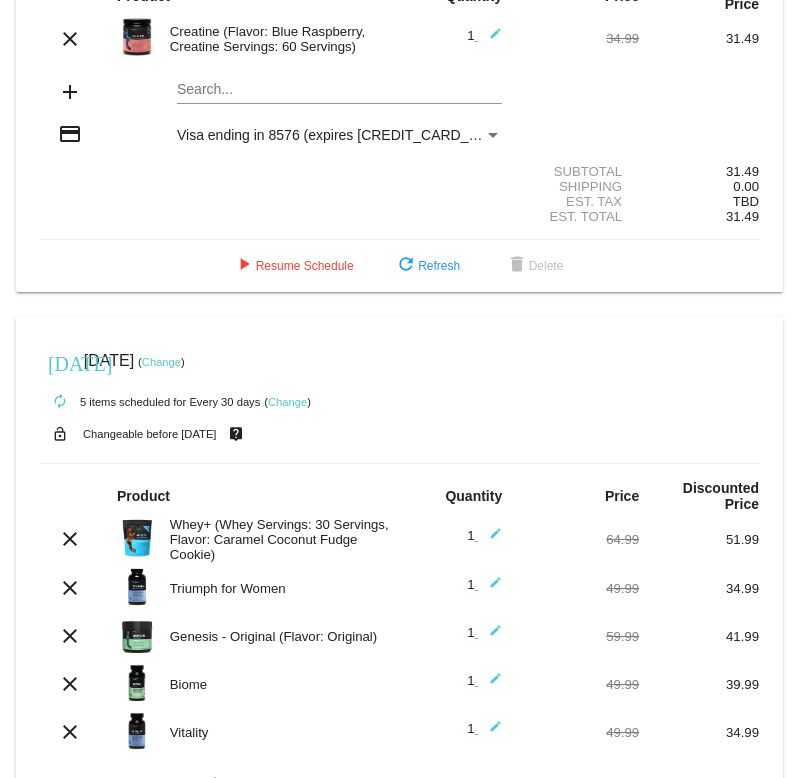 click on "Change" 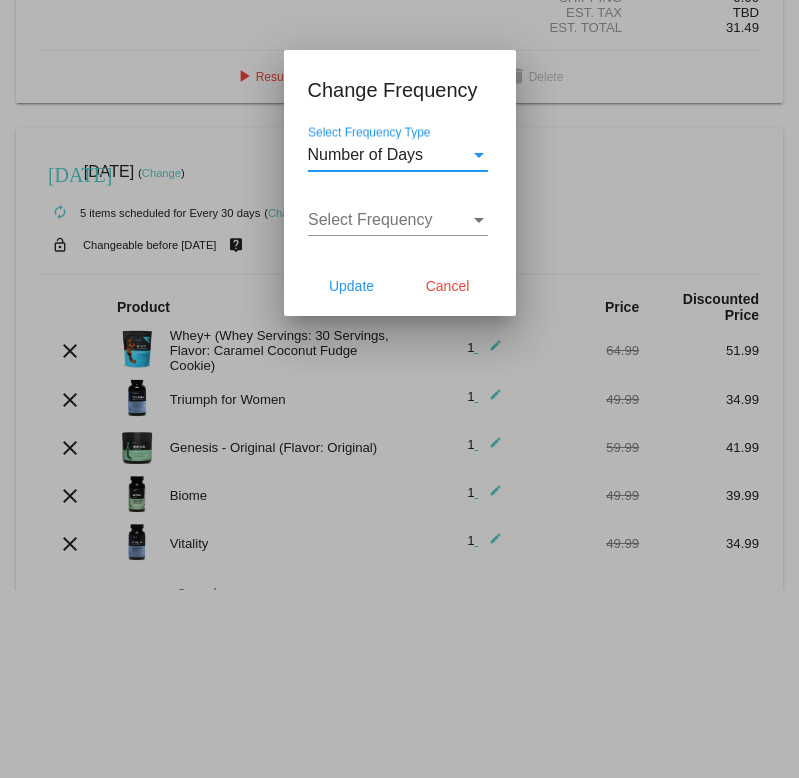 click on "Number of Days" at bounding box center [389, 155] 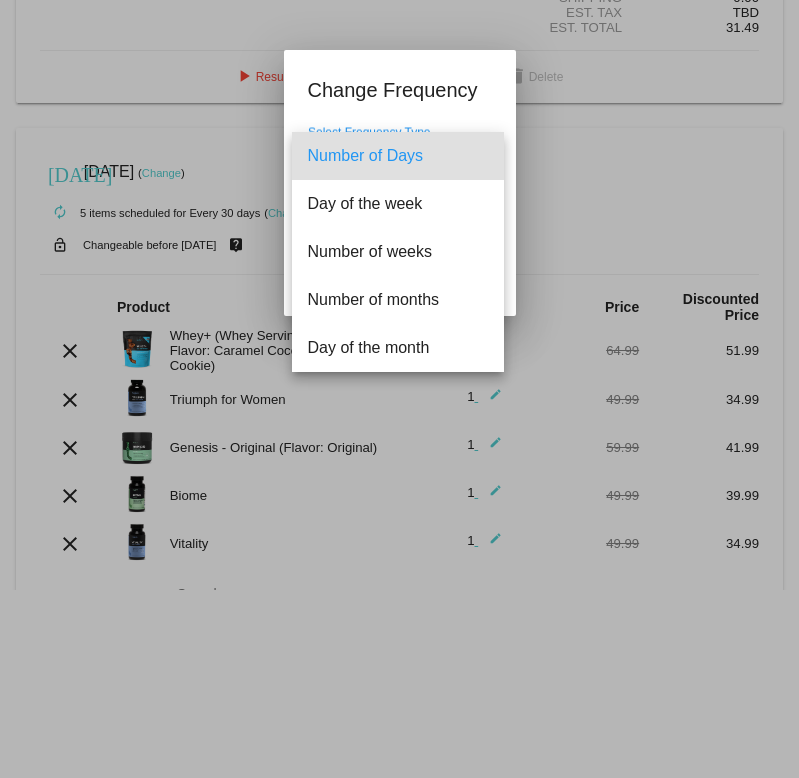 click at bounding box center (399, 389) 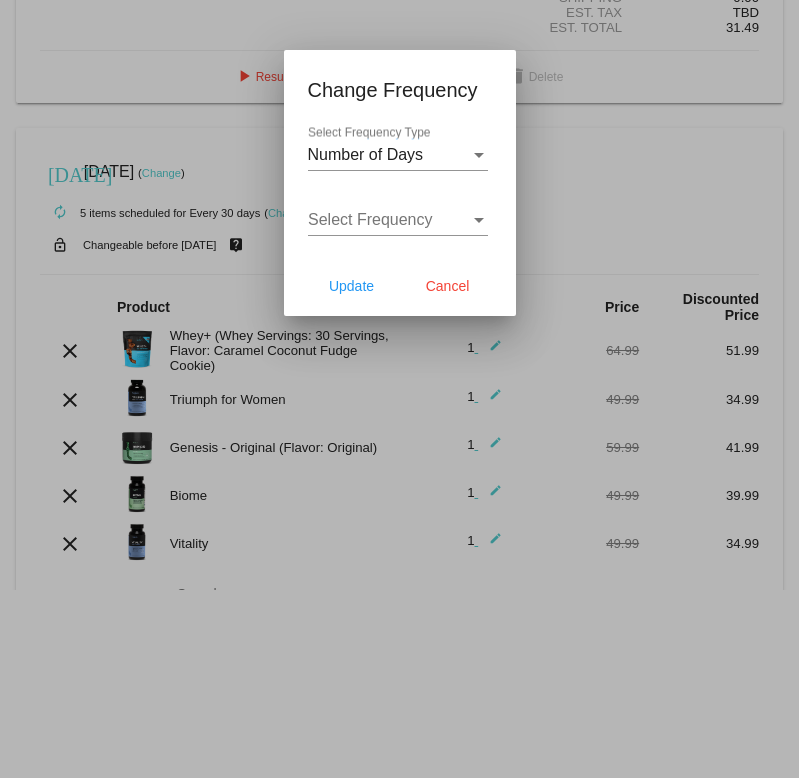 click on "Select Frequency" at bounding box center (370, 219) 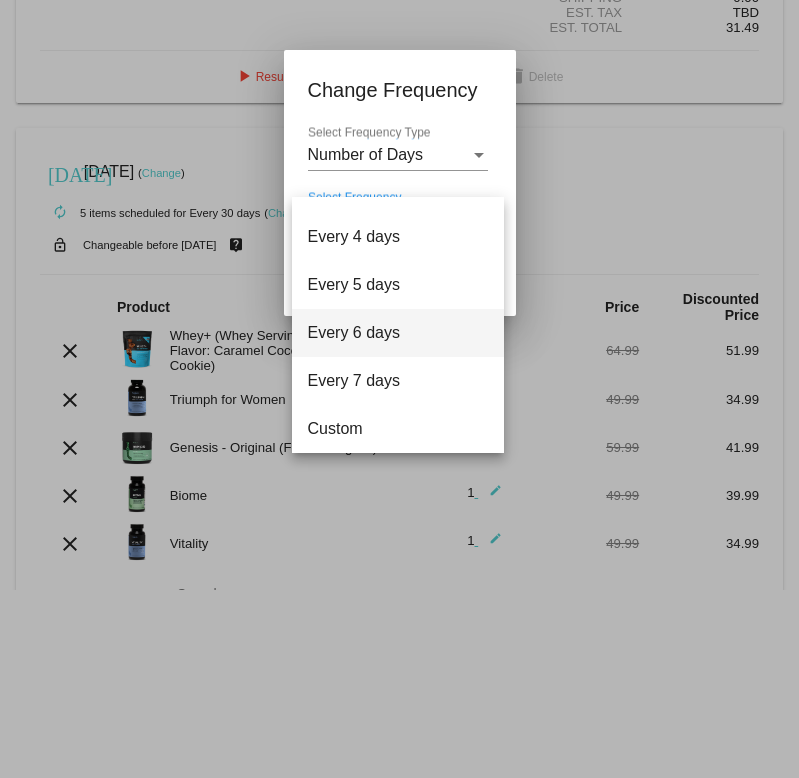 scroll, scrollTop: 0, scrollLeft: 0, axis: both 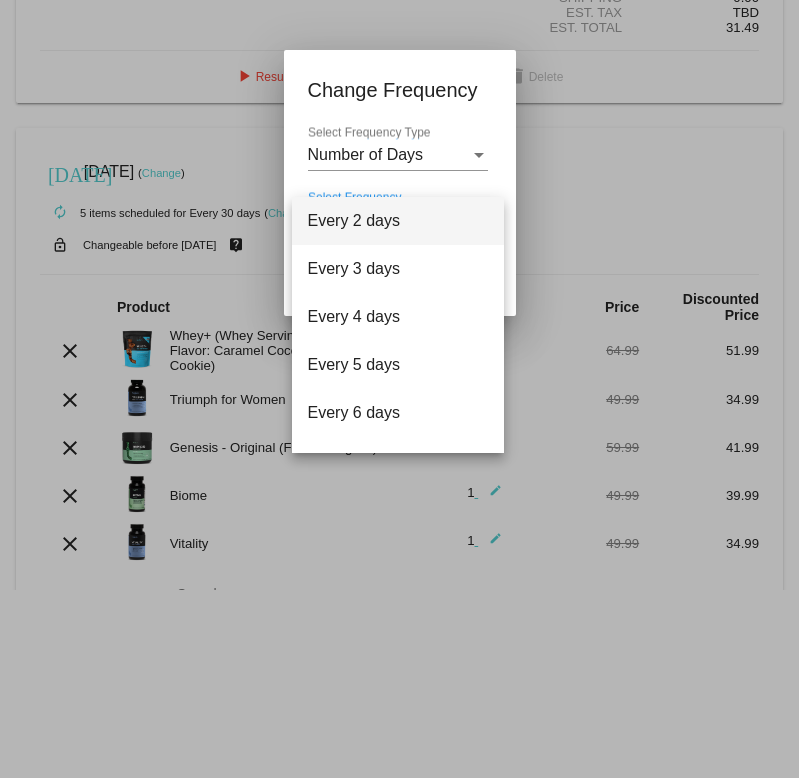 click at bounding box center (399, 389) 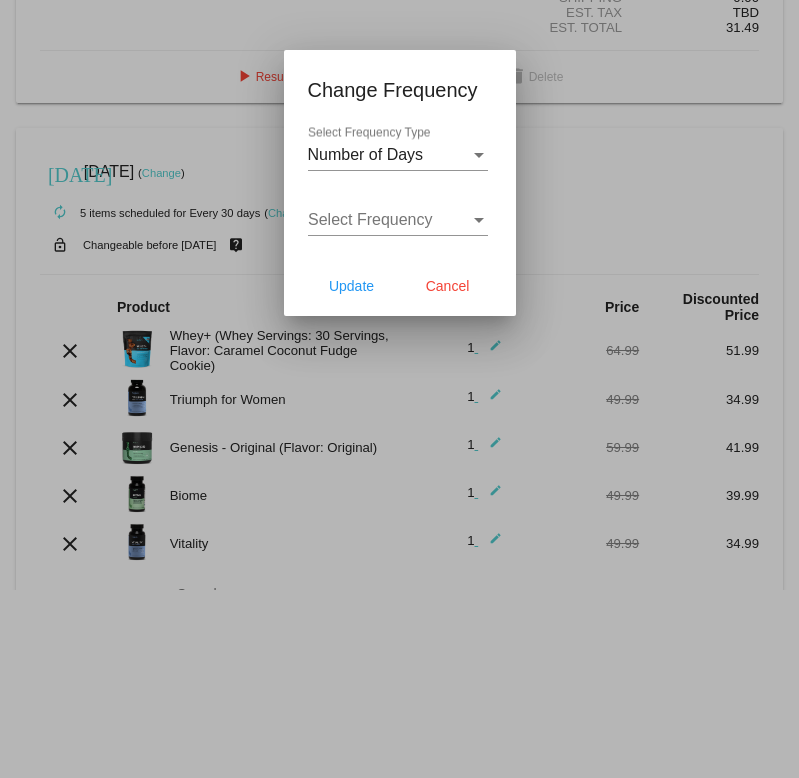 click on "Select Frequency" at bounding box center [370, 219] 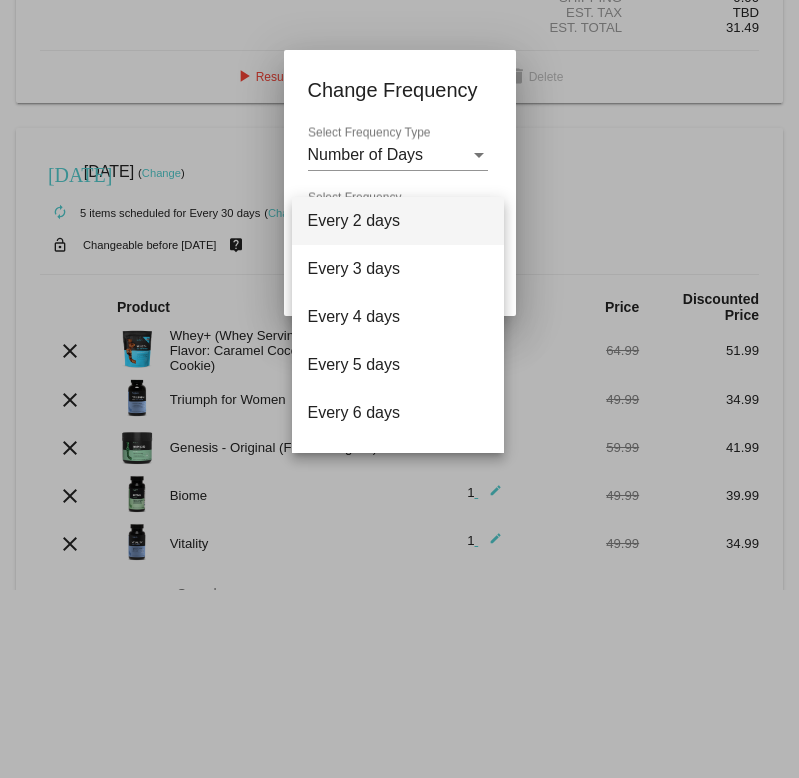 click at bounding box center [399, 389] 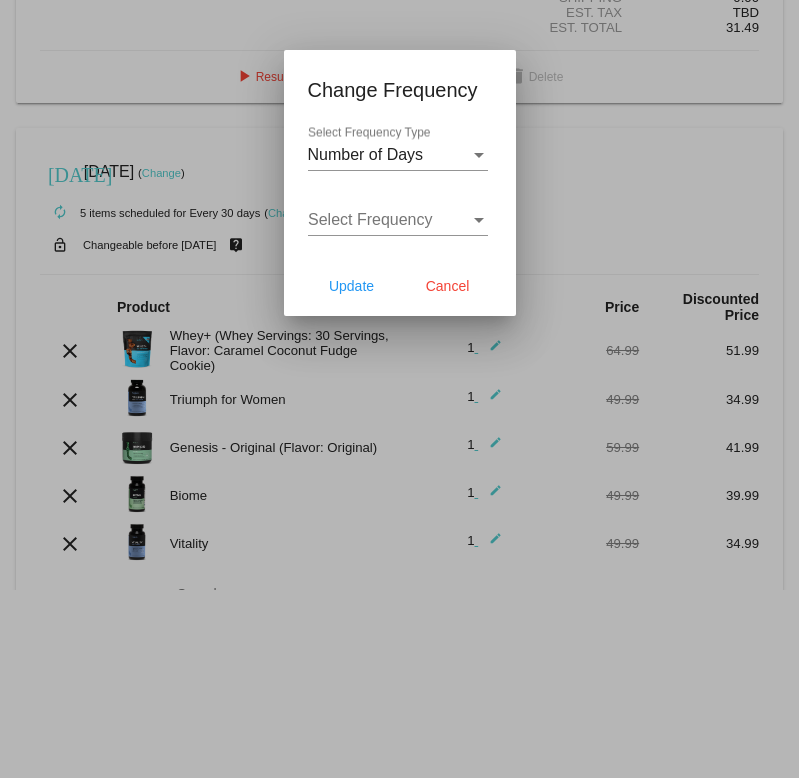 click on "Number of Days" at bounding box center (366, 154) 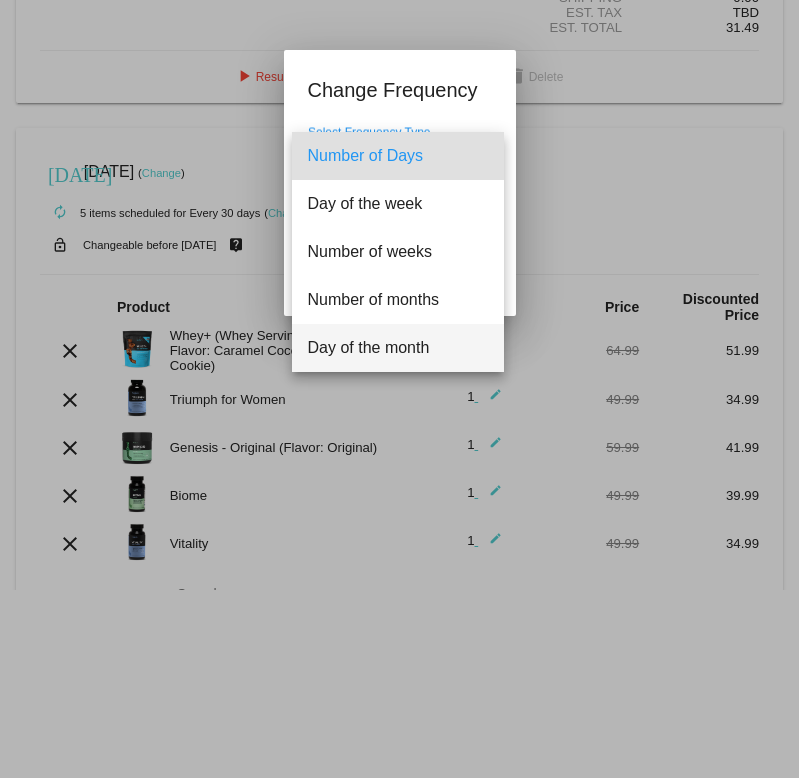 click on "Day of the month" at bounding box center (398, 348) 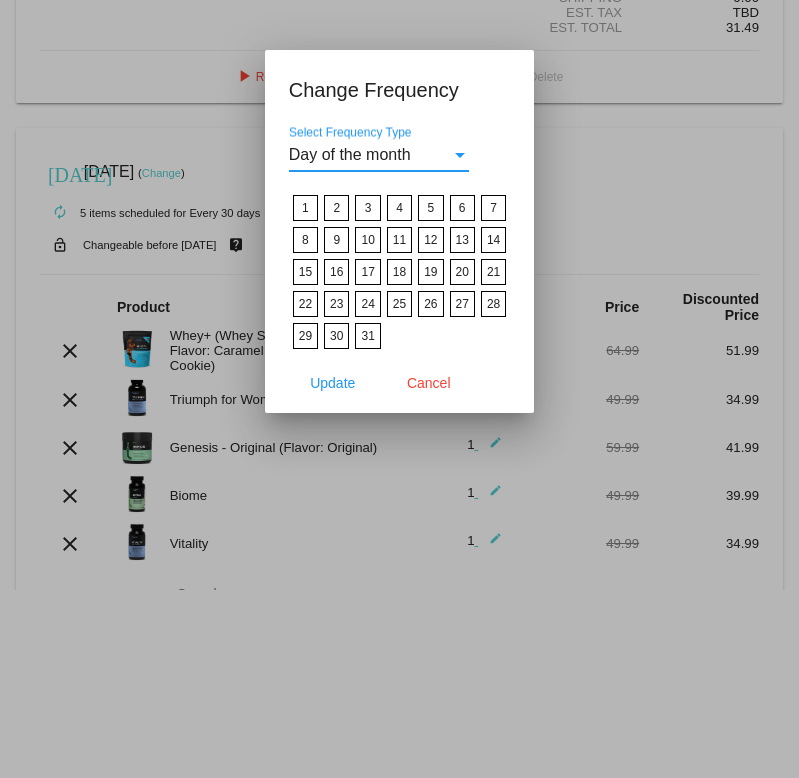 click on "Day of the month" at bounding box center (350, 154) 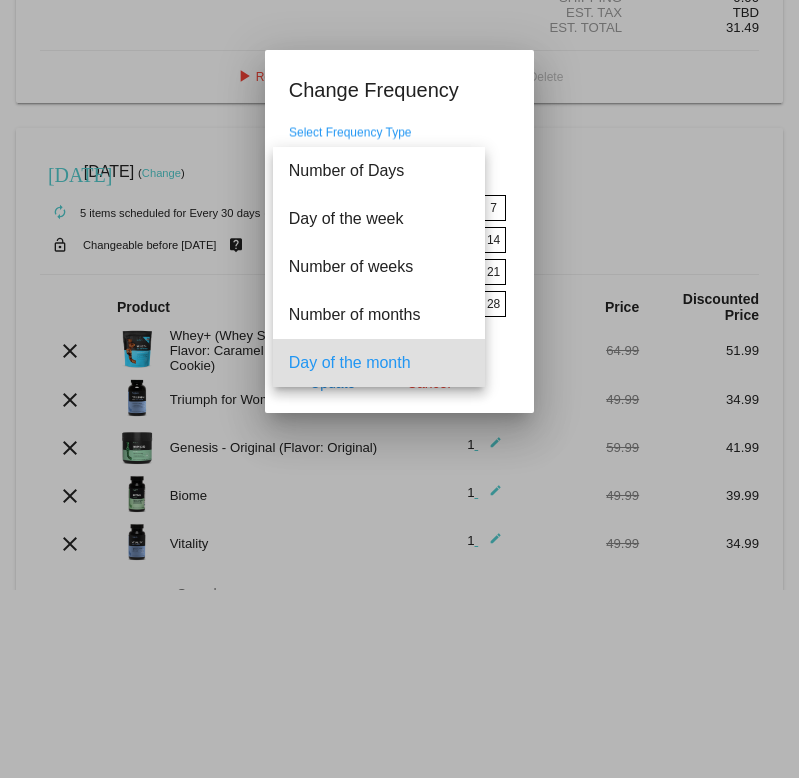 click at bounding box center (399, 389) 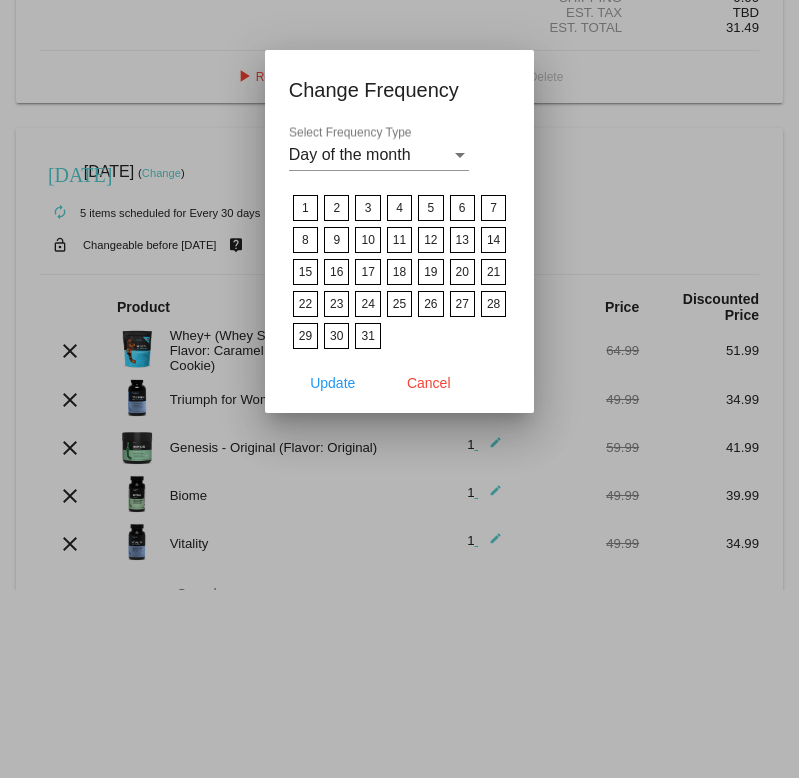 click on "1" at bounding box center (305, 208) 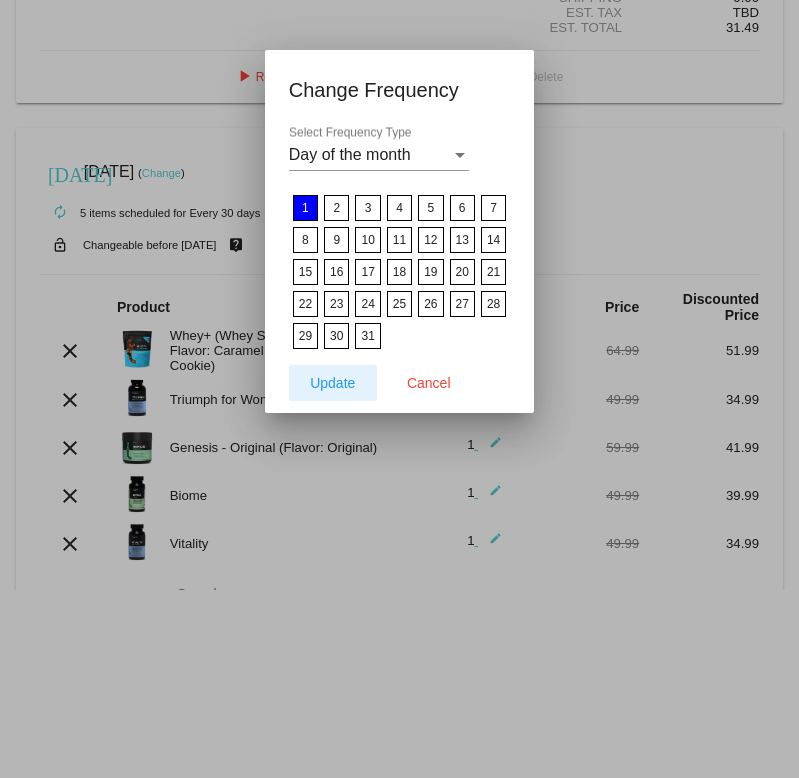 click on "Update" 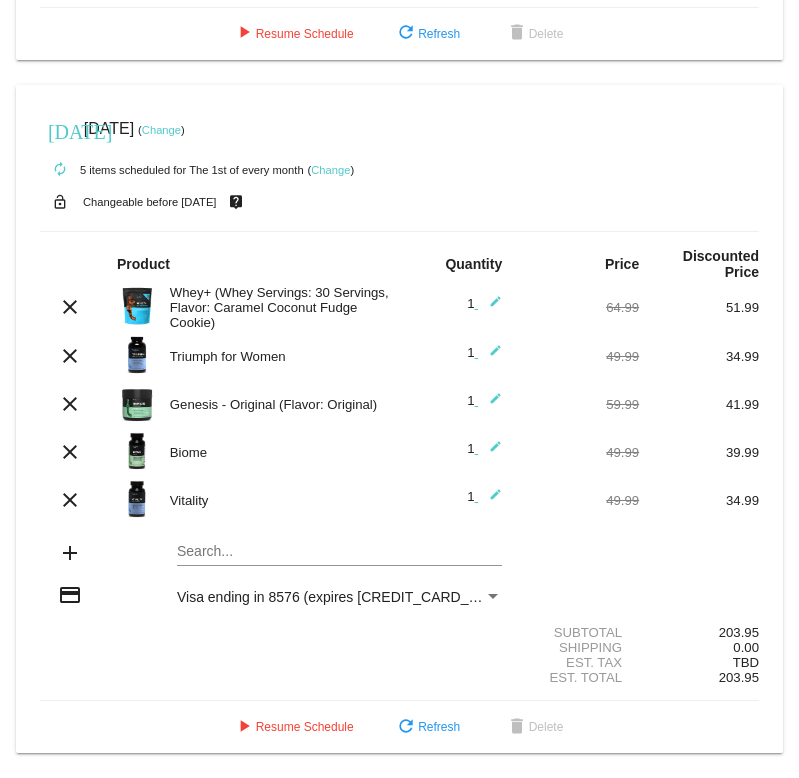 scroll, scrollTop: 439, scrollLeft: 0, axis: vertical 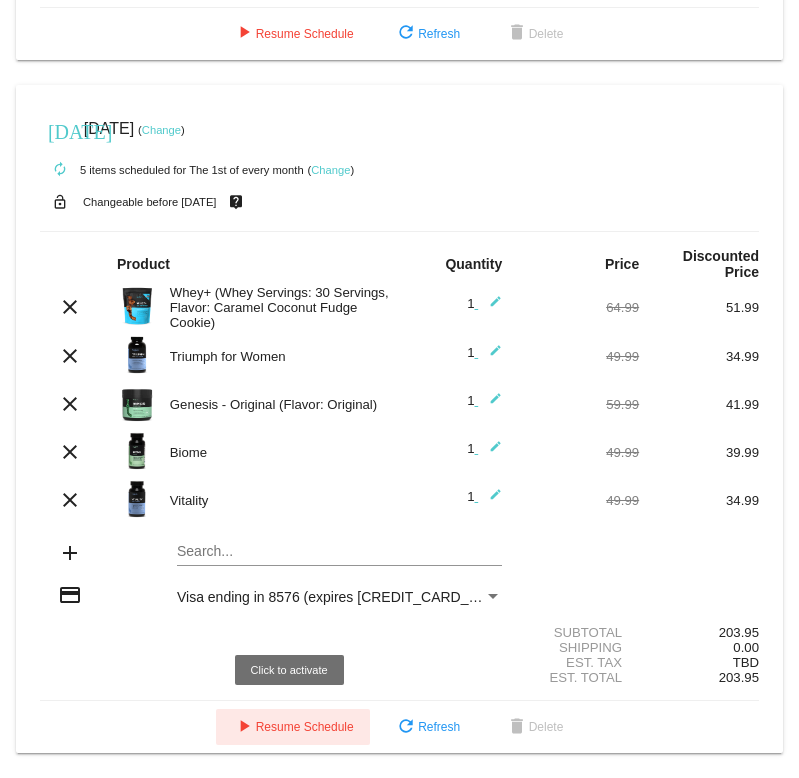 click on "play_arrow  Resume Schedule" 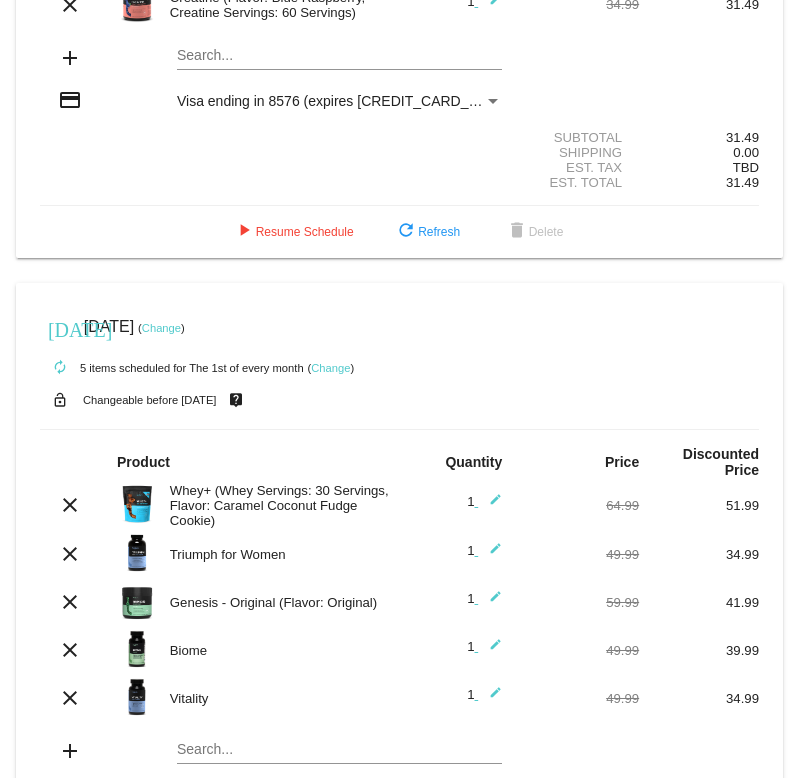 scroll, scrollTop: 224, scrollLeft: 0, axis: vertical 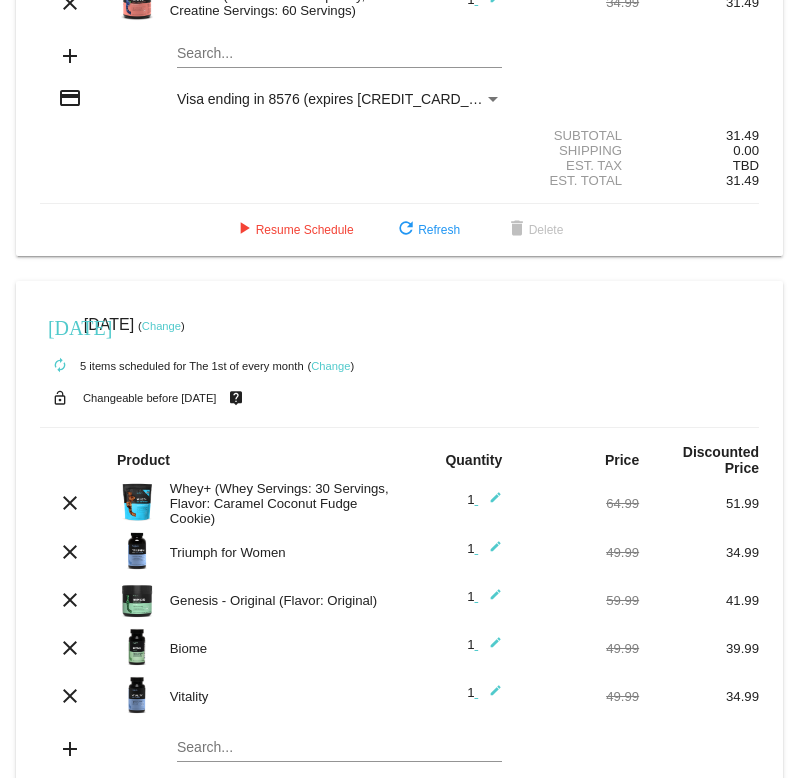 click on "Change" 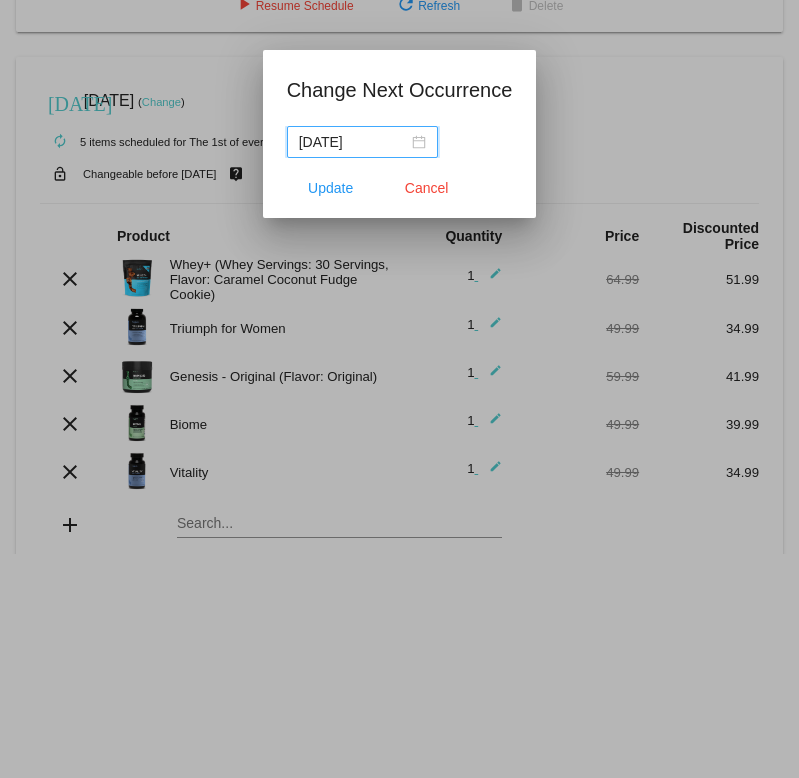click on "[DATE]" at bounding box center [362, 142] 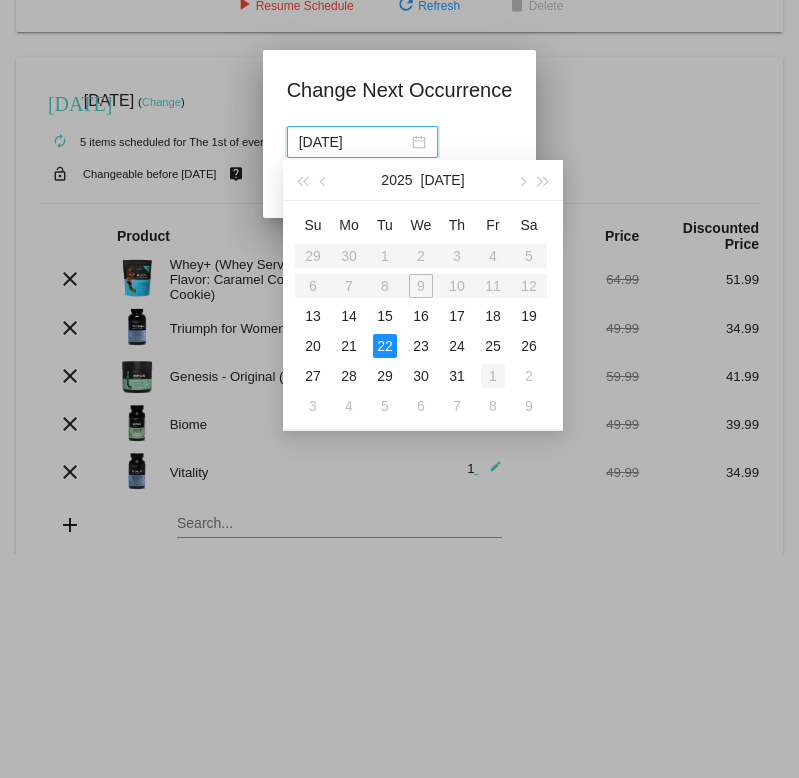 click on "1" at bounding box center (493, 376) 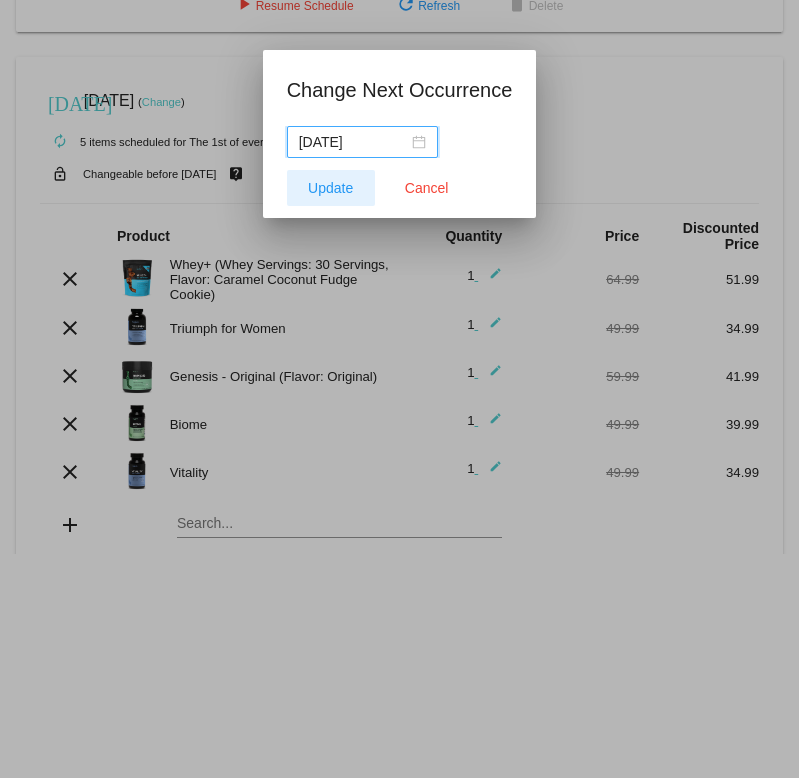 click on "Update" 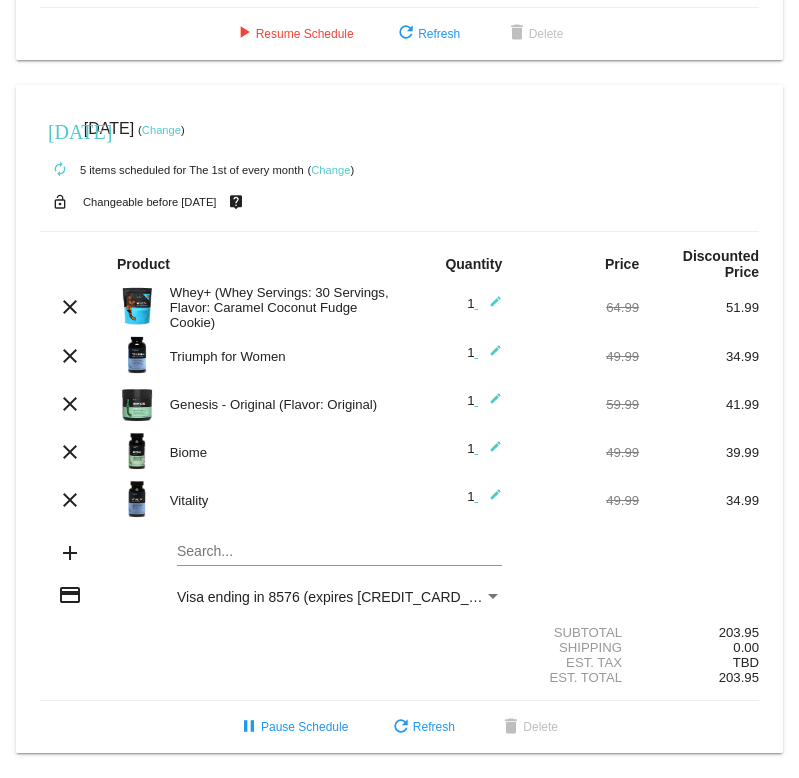 scroll, scrollTop: 0, scrollLeft: 0, axis: both 